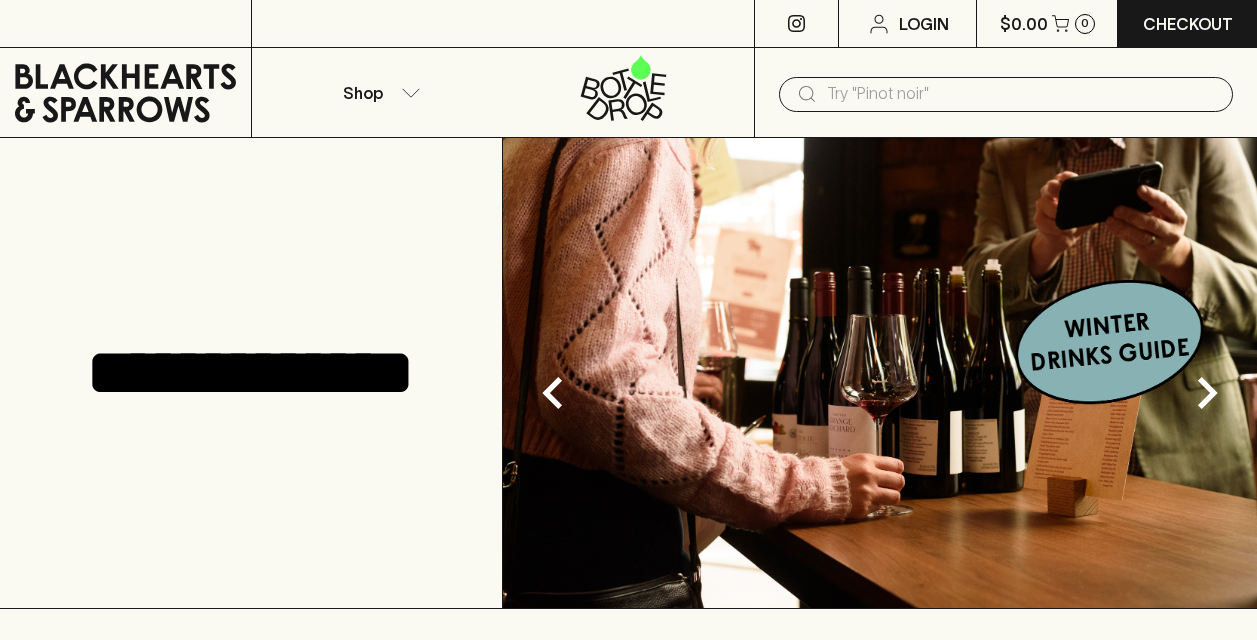 scroll, scrollTop: 0, scrollLeft: 0, axis: both 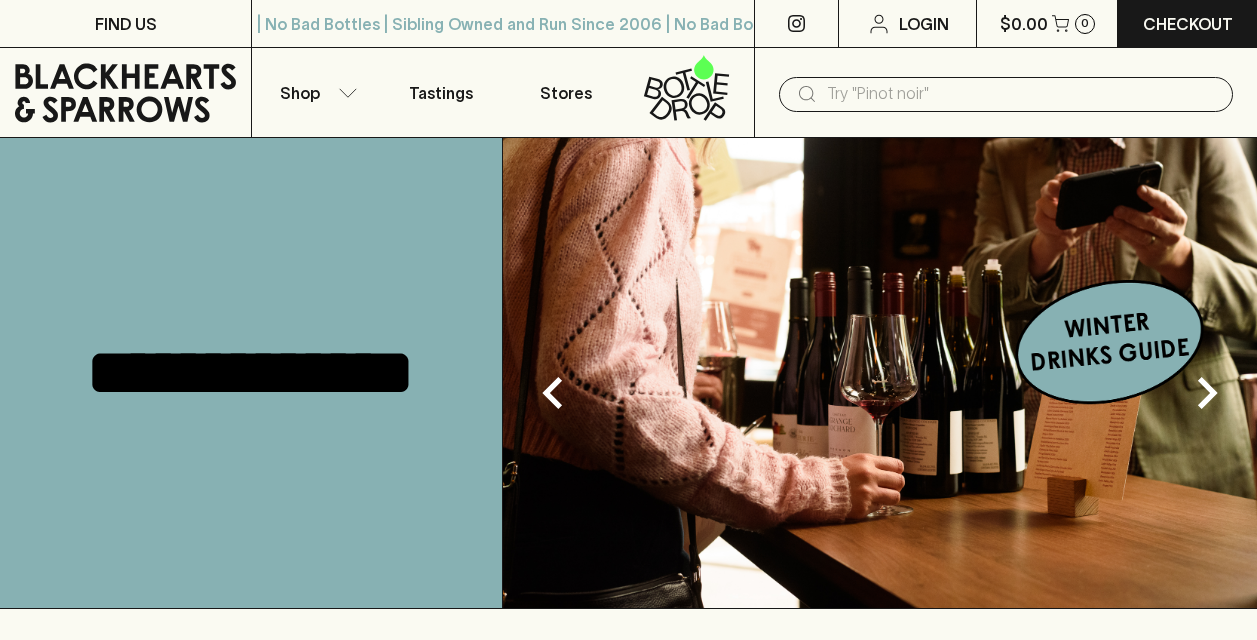 click at bounding box center [880, 373] 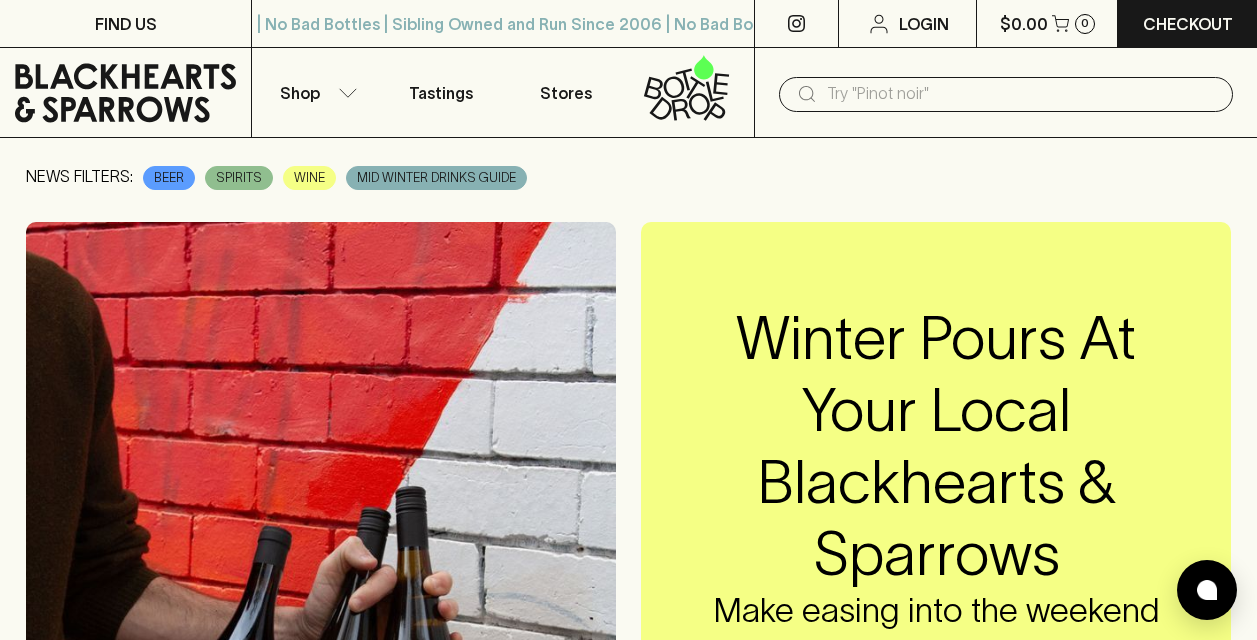 scroll, scrollTop: 105, scrollLeft: 0, axis: vertical 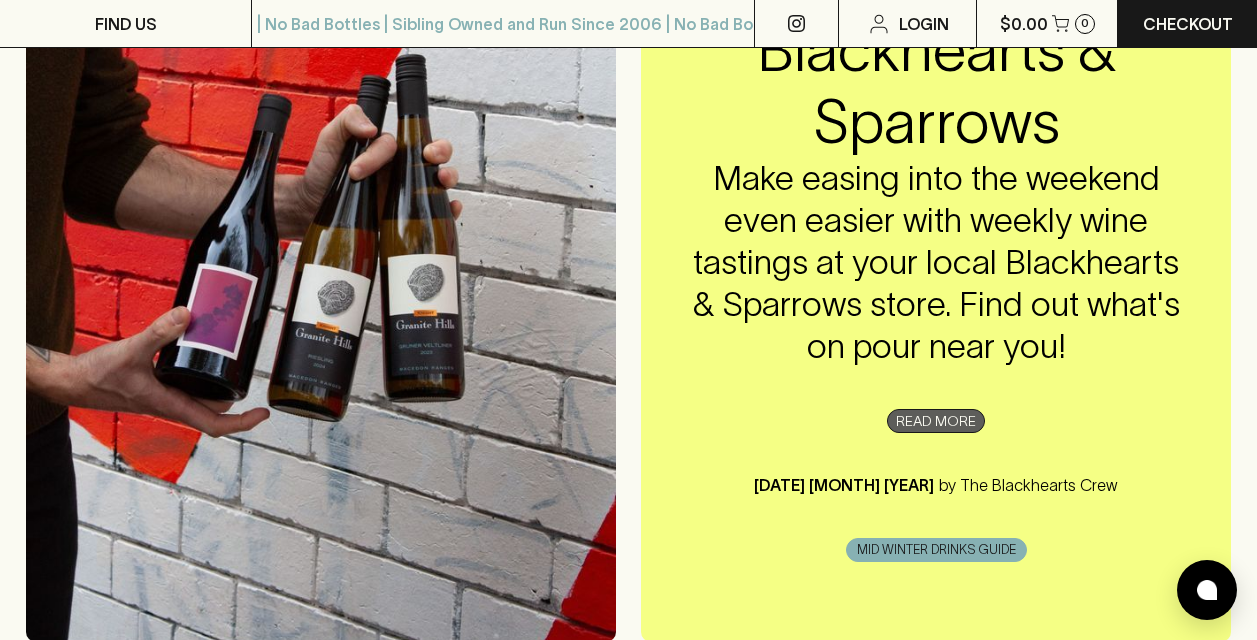 click on "READ MORE" at bounding box center [936, 421] 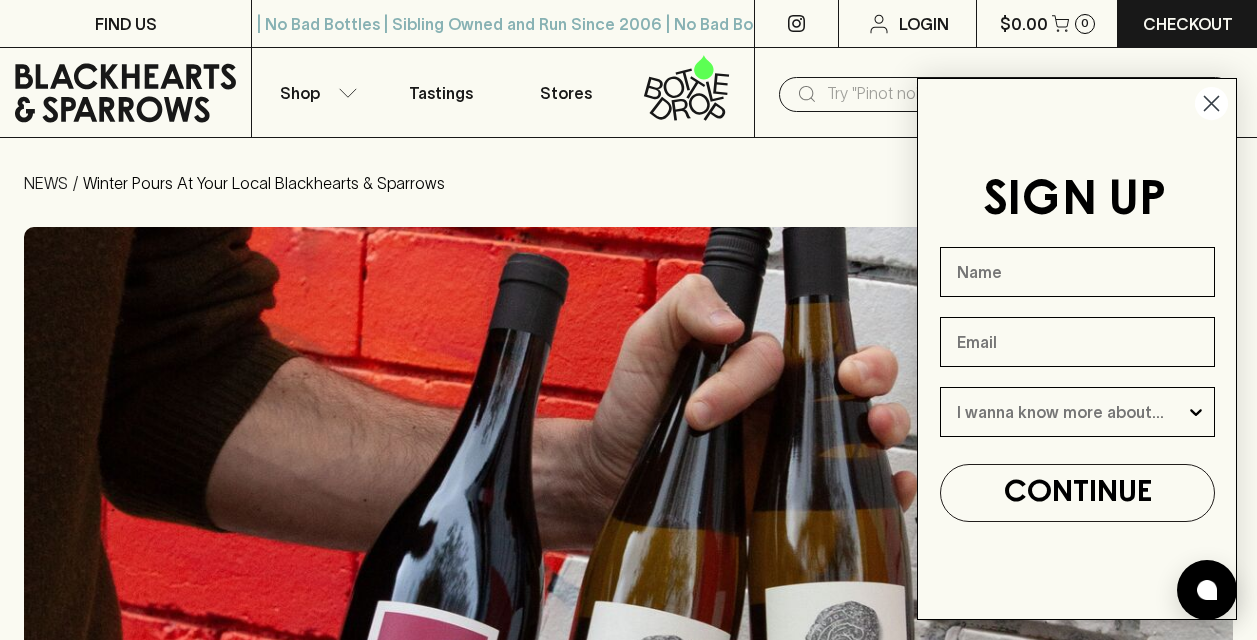 click 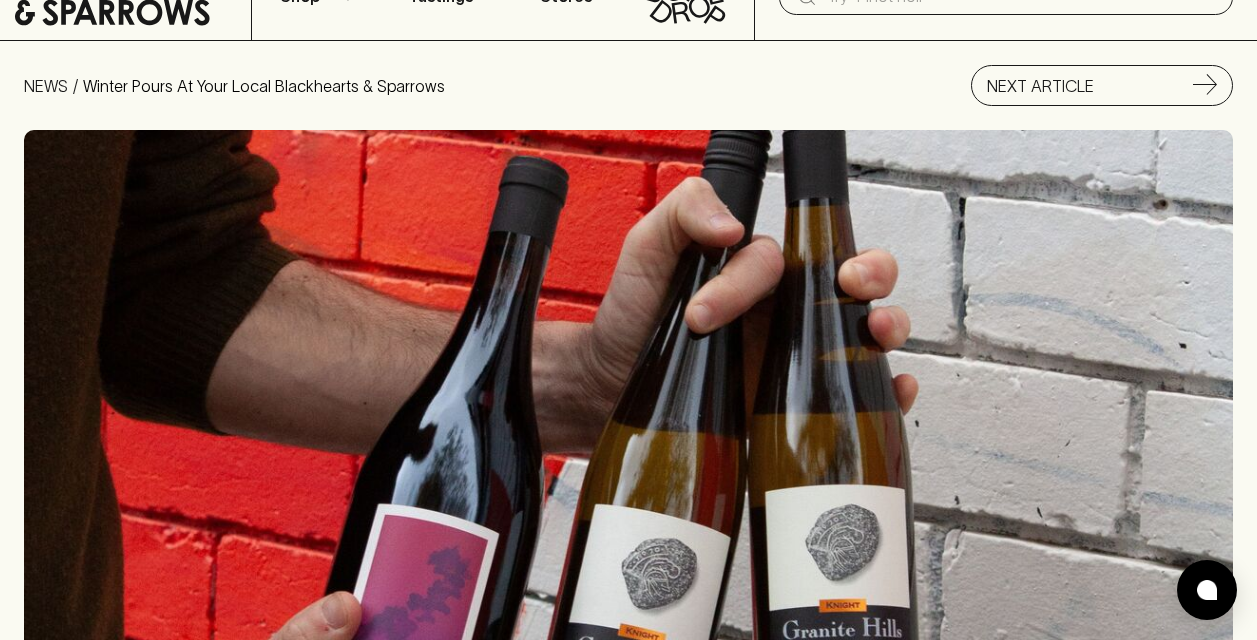 scroll, scrollTop: 0, scrollLeft: 0, axis: both 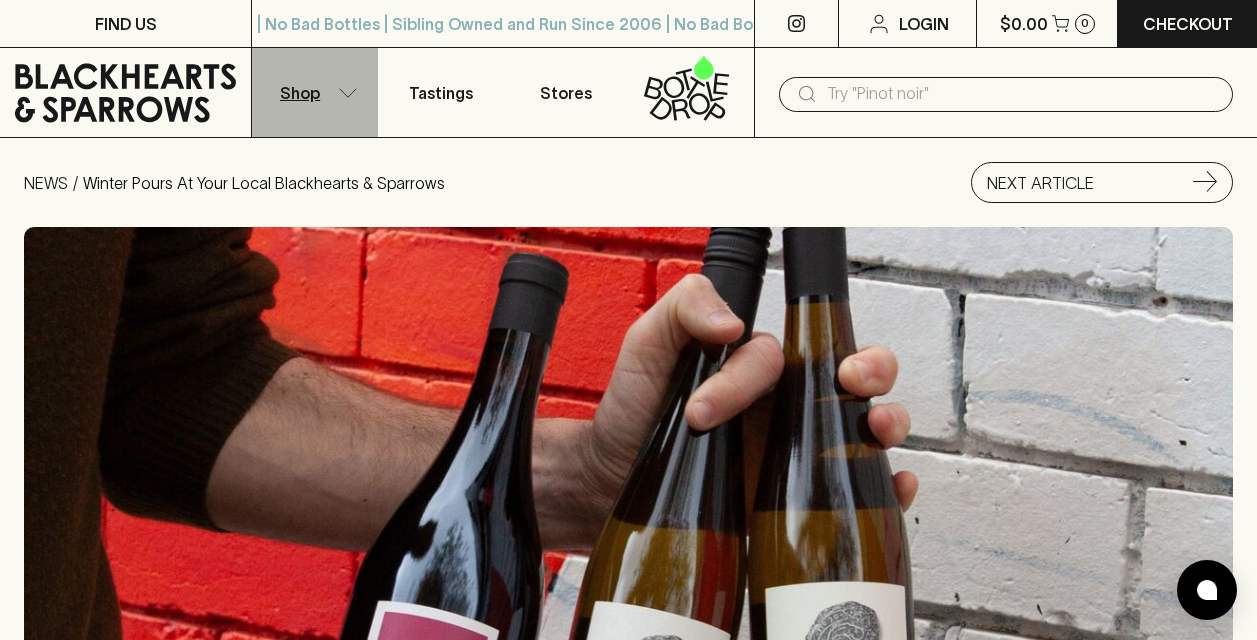 click 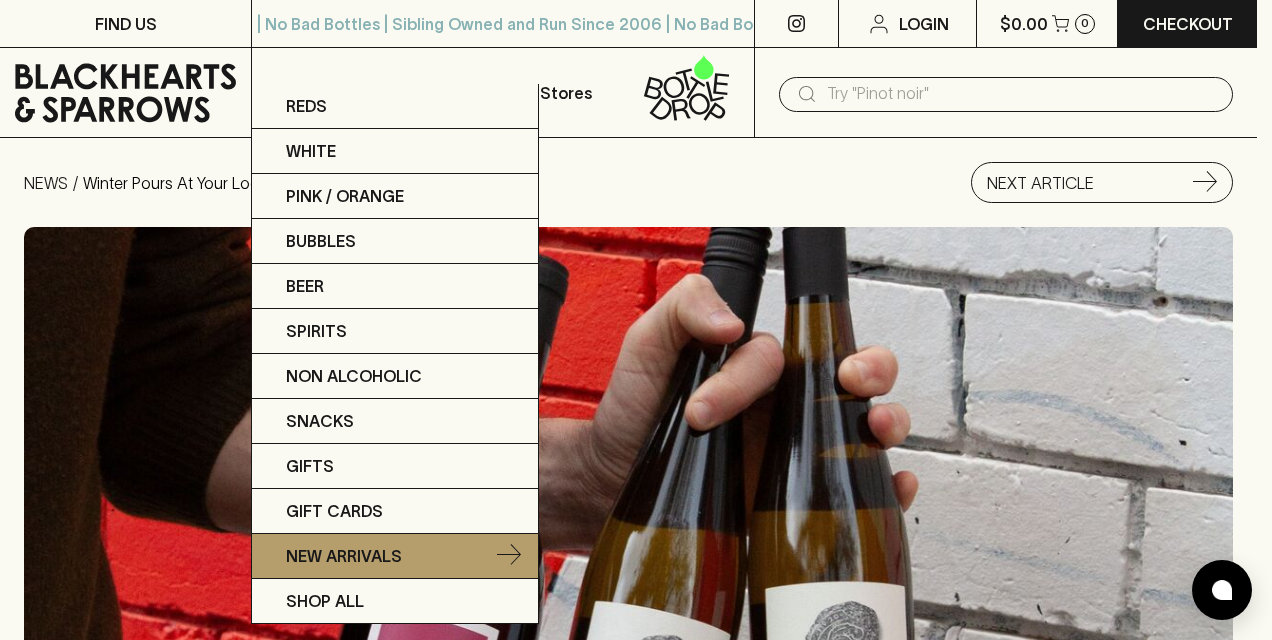 click on "New Arrivals" at bounding box center (344, 556) 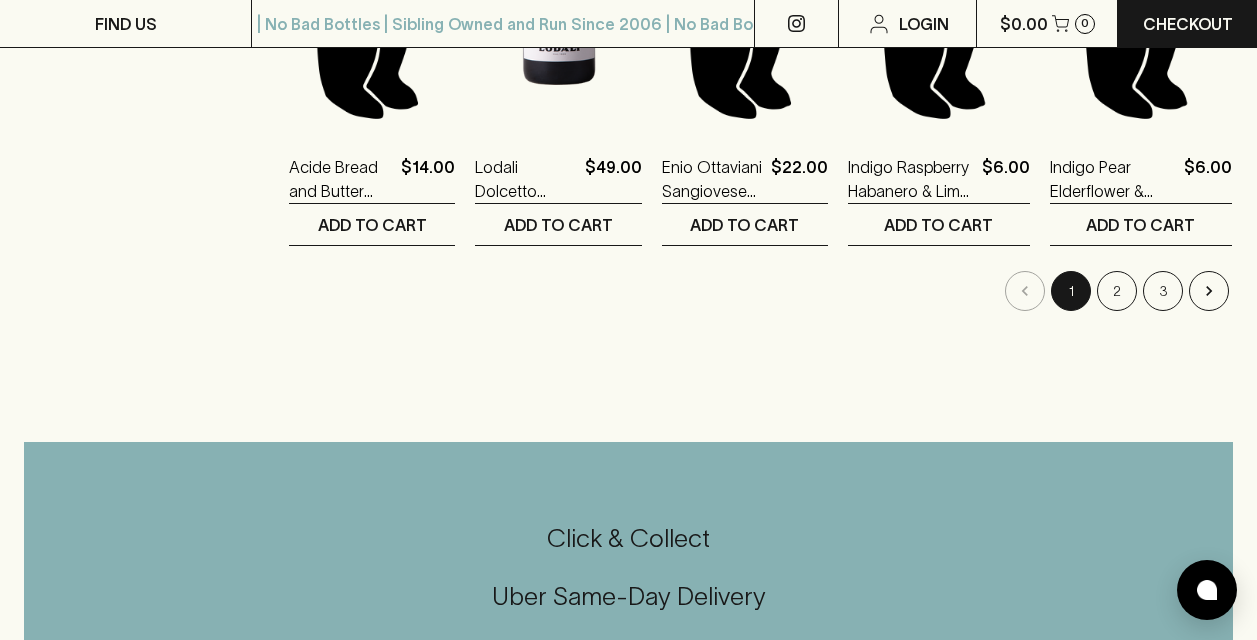 scroll, scrollTop: 2146, scrollLeft: 0, axis: vertical 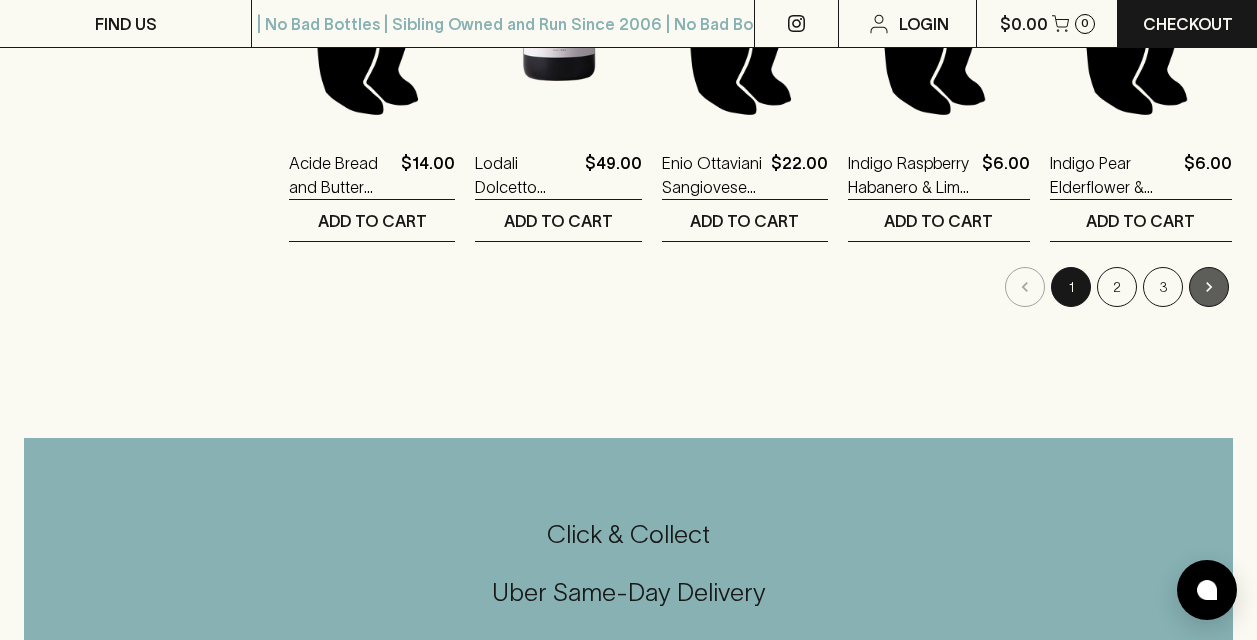 click at bounding box center (1209, 287) 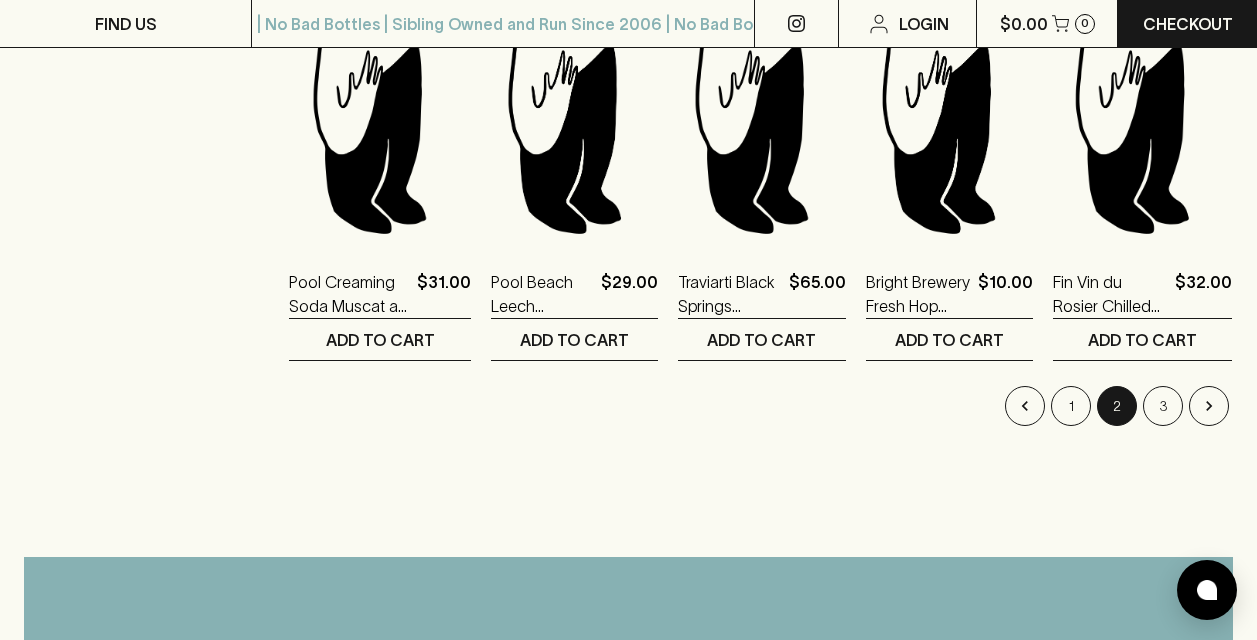 scroll, scrollTop: 2034, scrollLeft: 0, axis: vertical 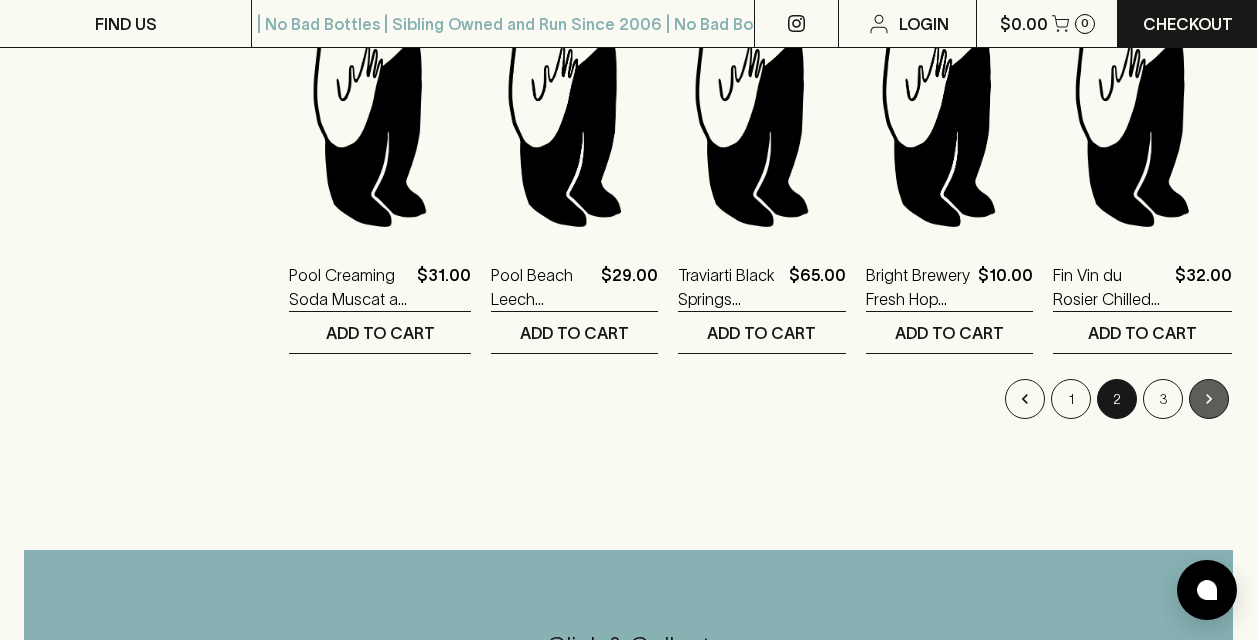 click 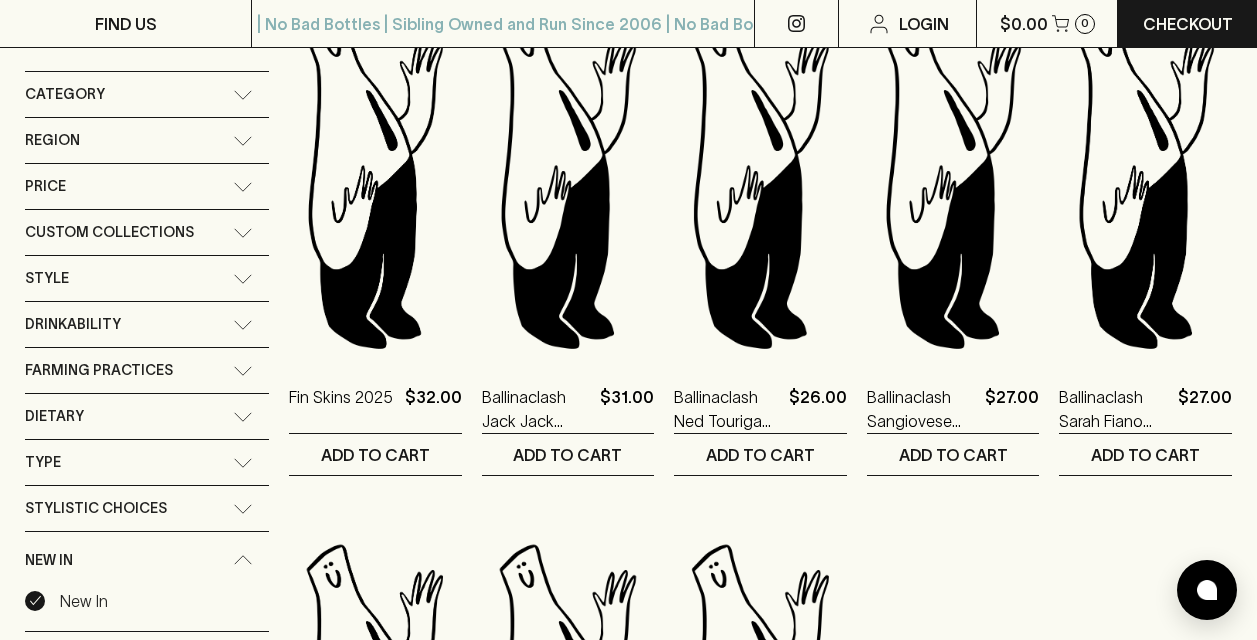 scroll, scrollTop: 293, scrollLeft: 0, axis: vertical 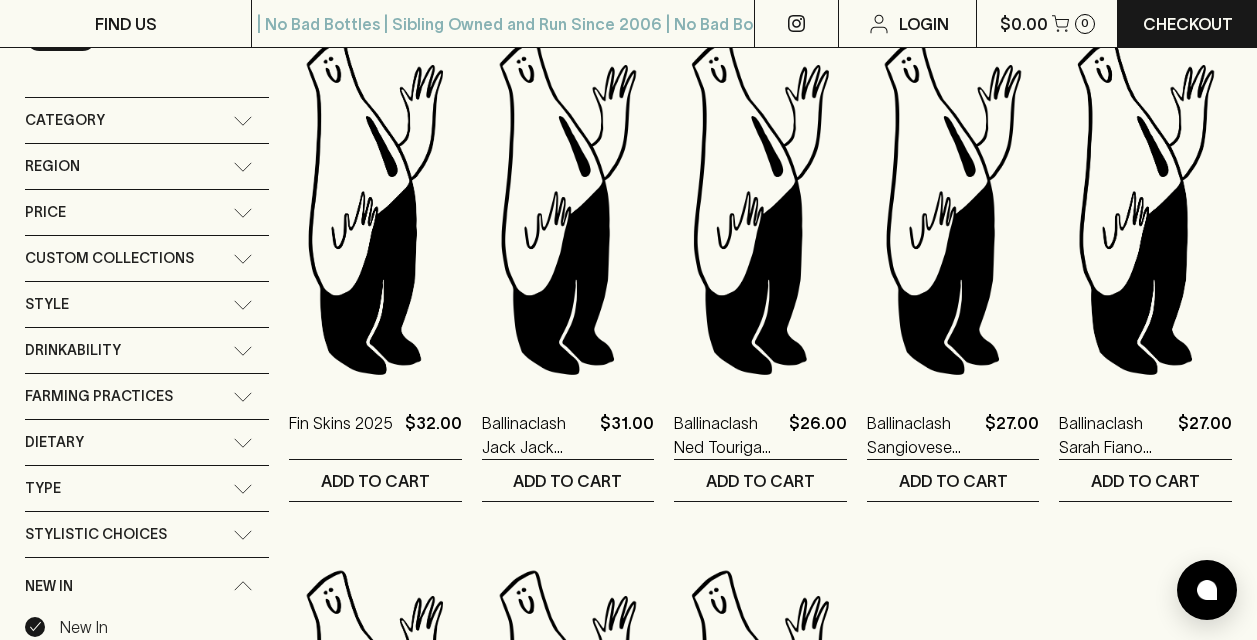 click 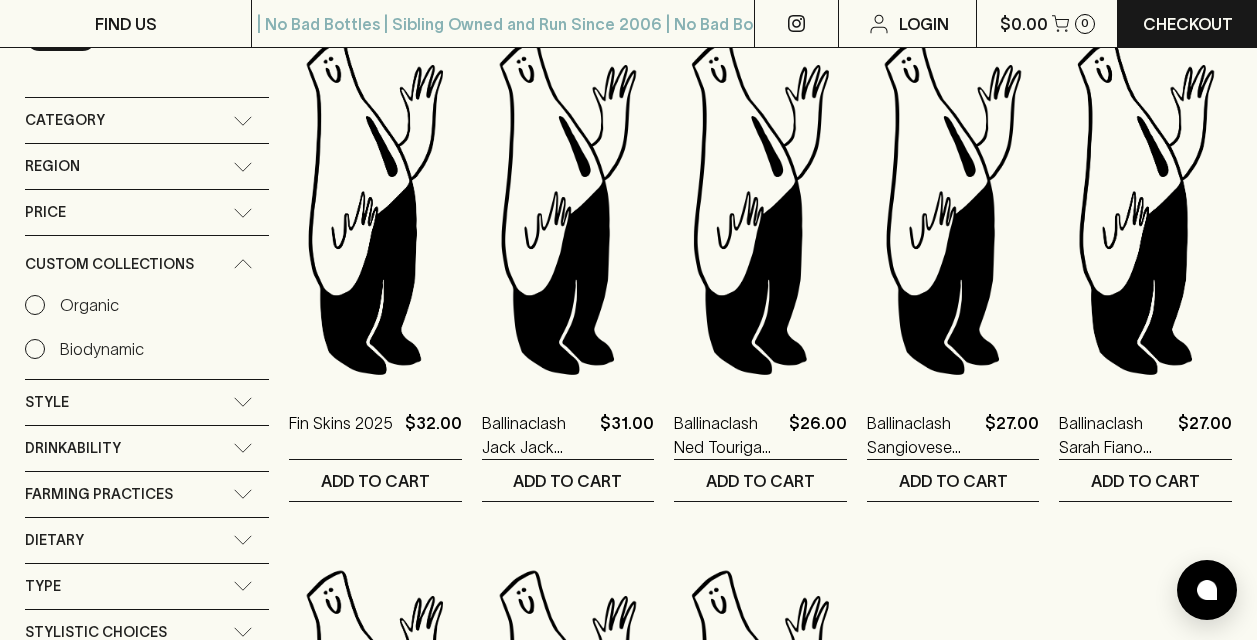 click 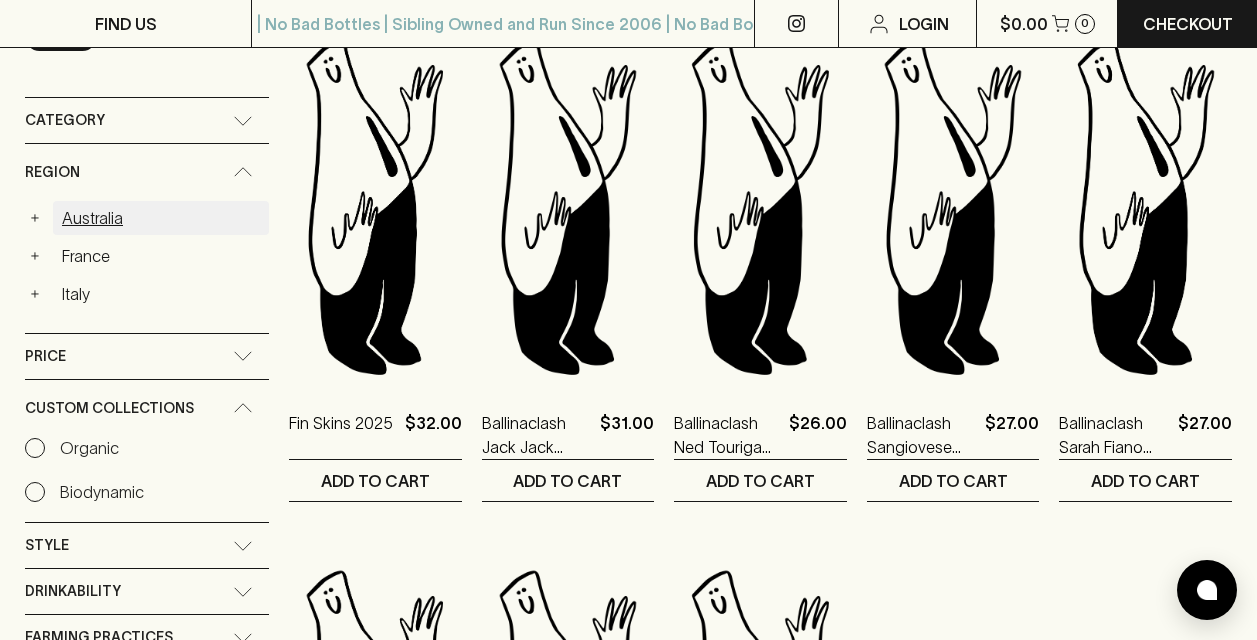 click on "Australia" at bounding box center [161, 218] 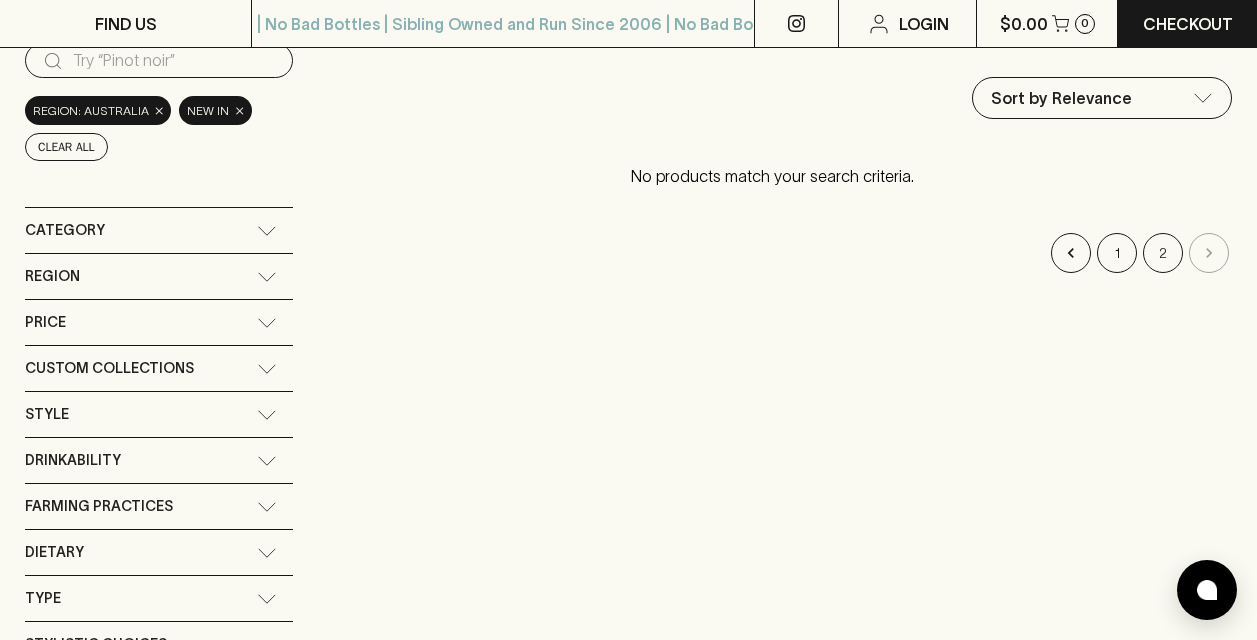 scroll, scrollTop: 0, scrollLeft: 0, axis: both 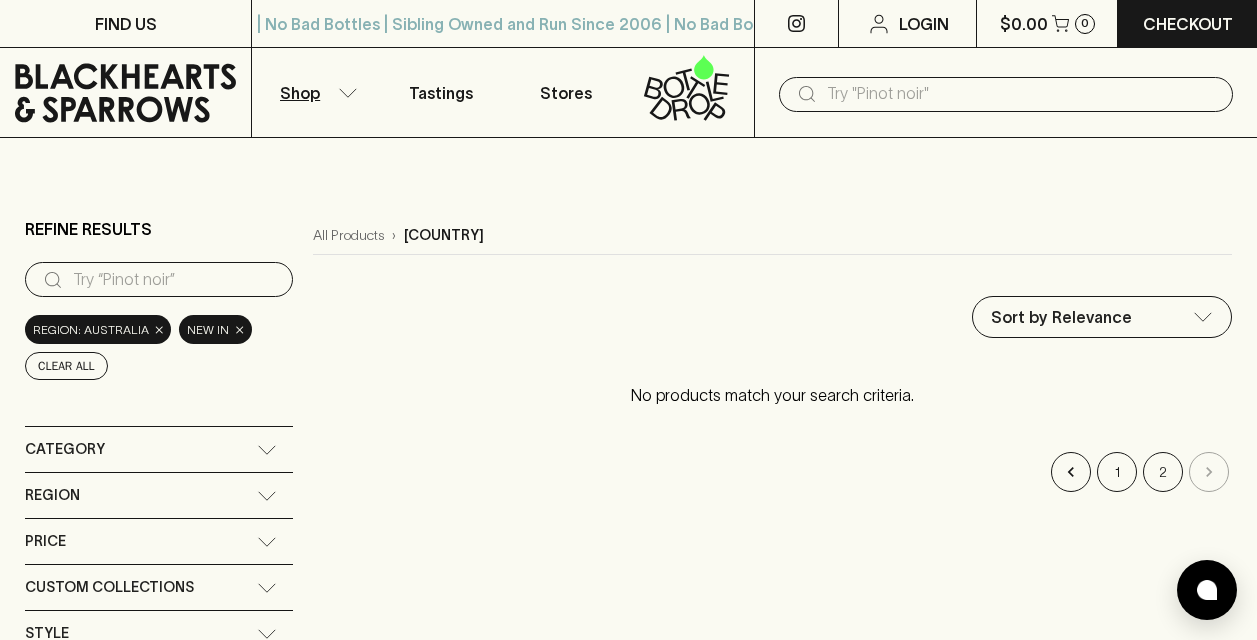 click on "Shop" at bounding box center (314, 92) 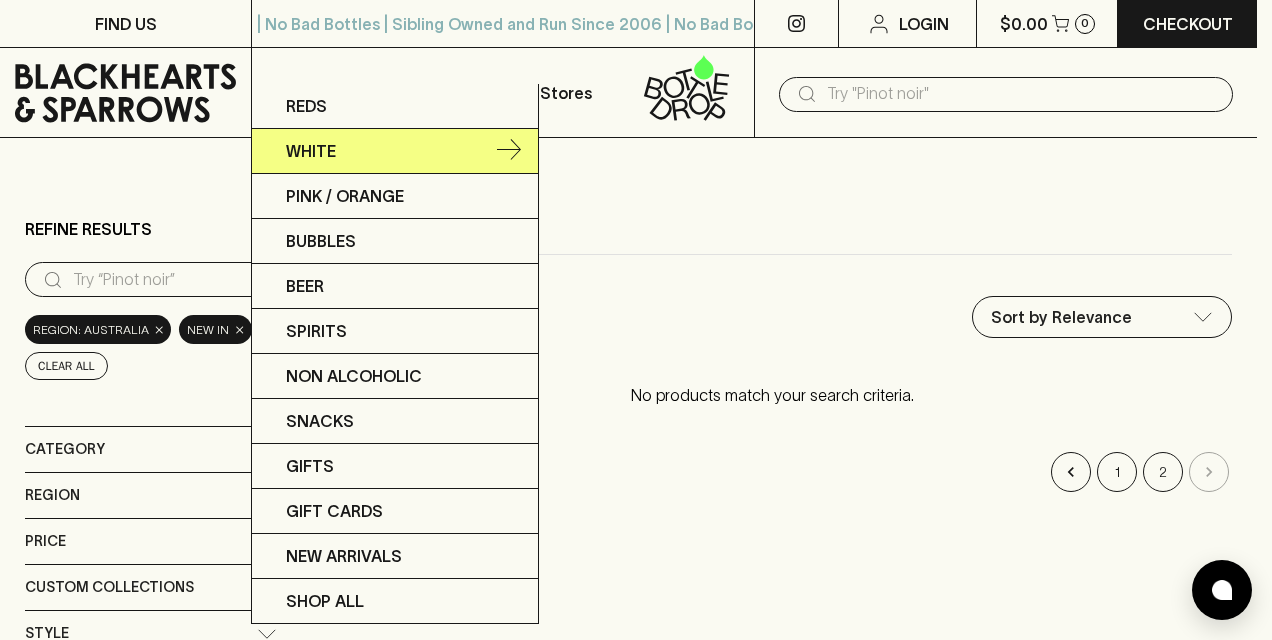 click on "White" at bounding box center (395, 151) 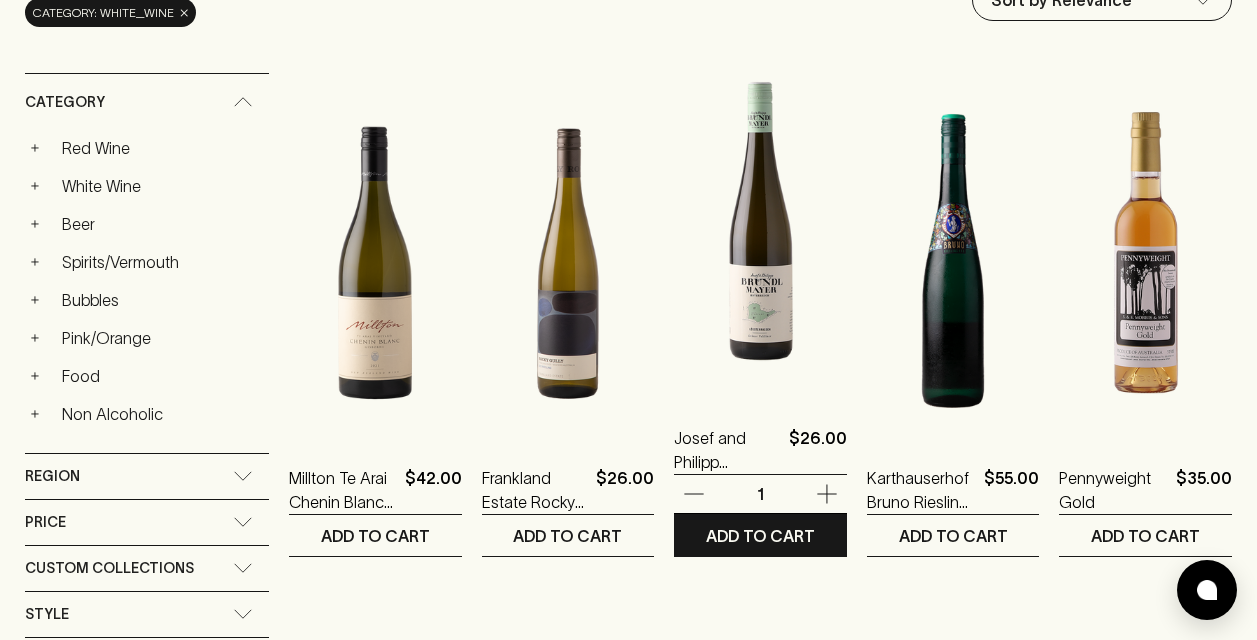scroll, scrollTop: 0, scrollLeft: 0, axis: both 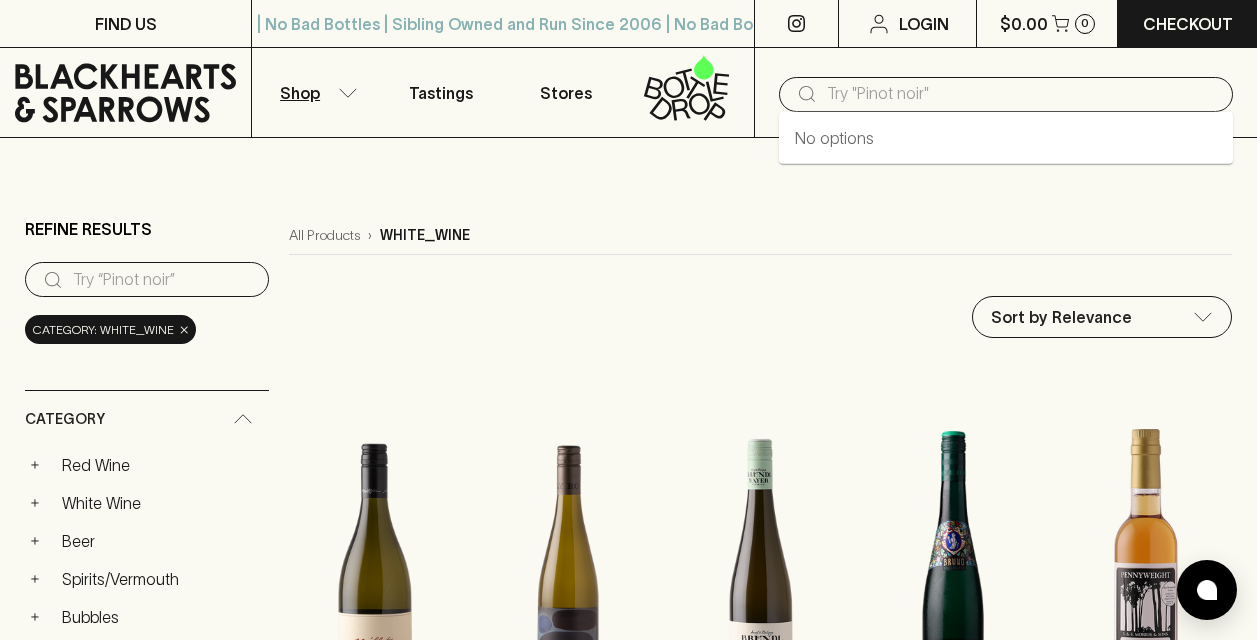 click at bounding box center [1022, 94] 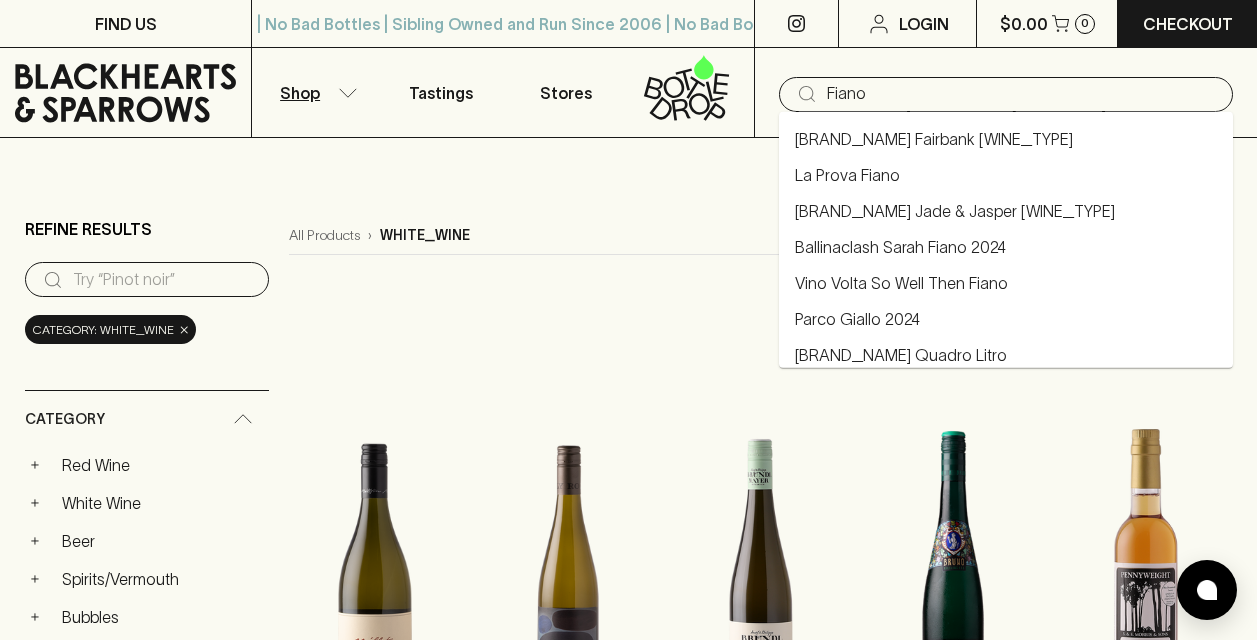 scroll, scrollTop: 480, scrollLeft: 0, axis: vertical 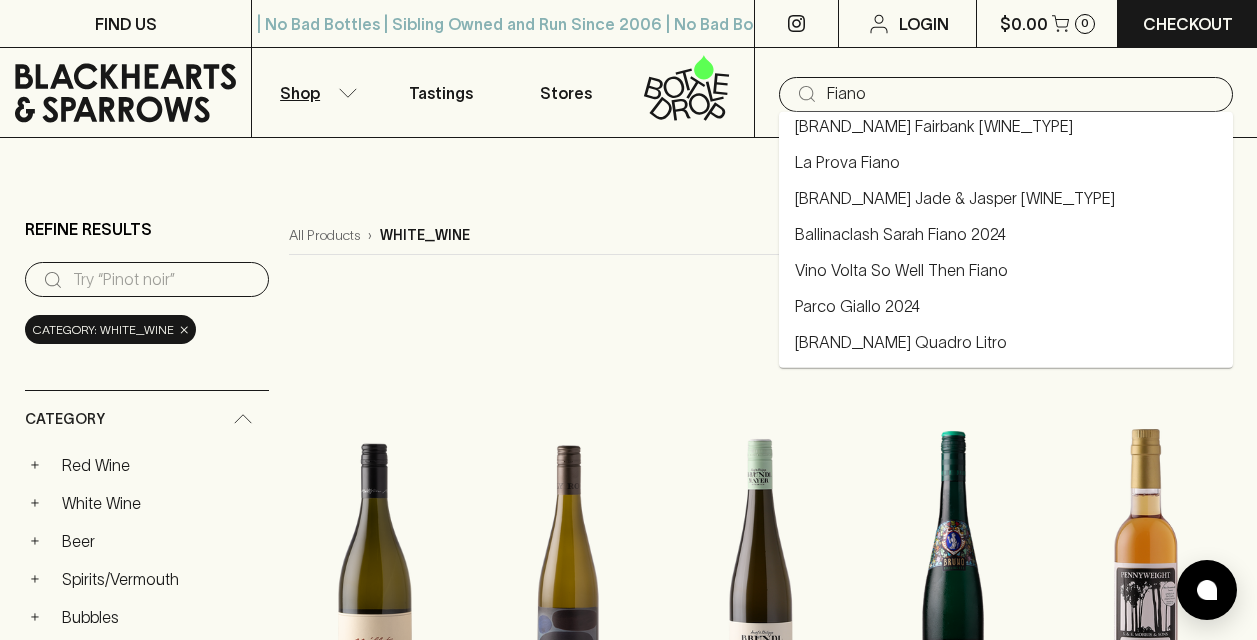 click on "Vino Volta So Well Then Fiano" at bounding box center [901, 270] 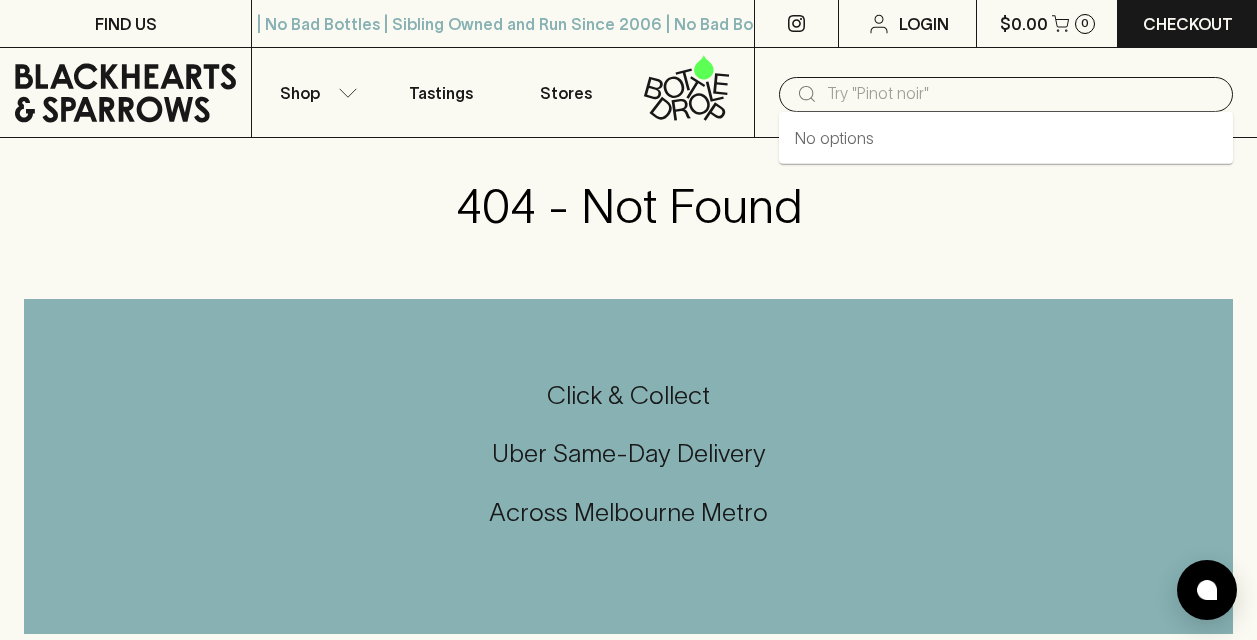 click at bounding box center [1022, 94] 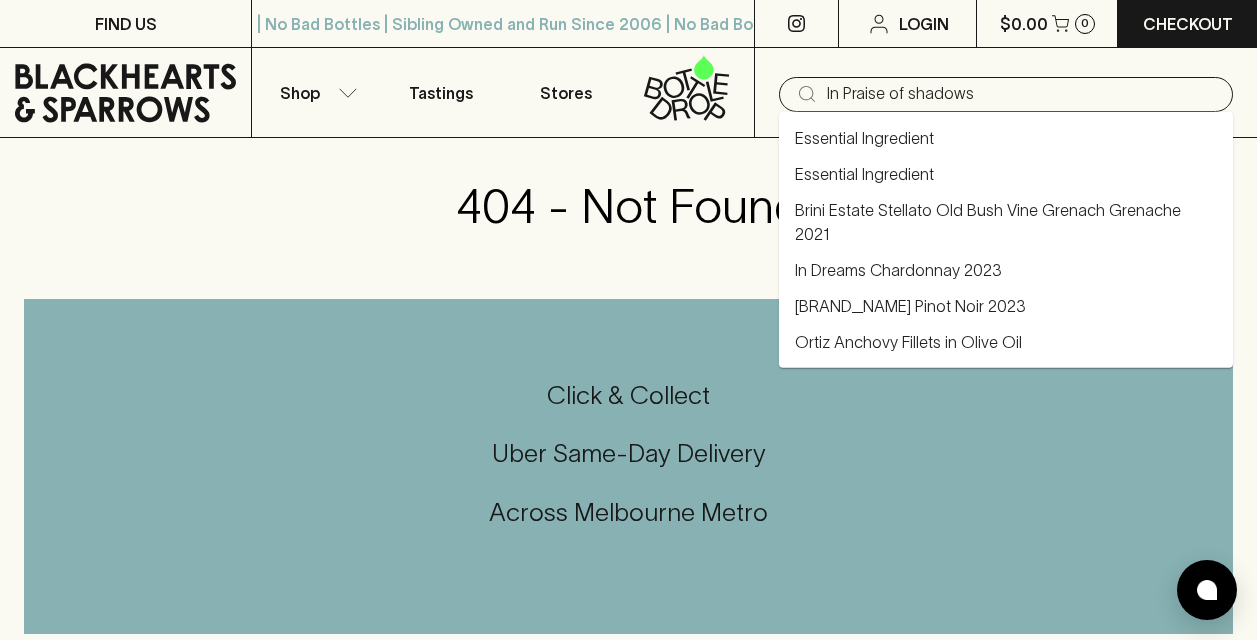 type on "In Praise of shadows" 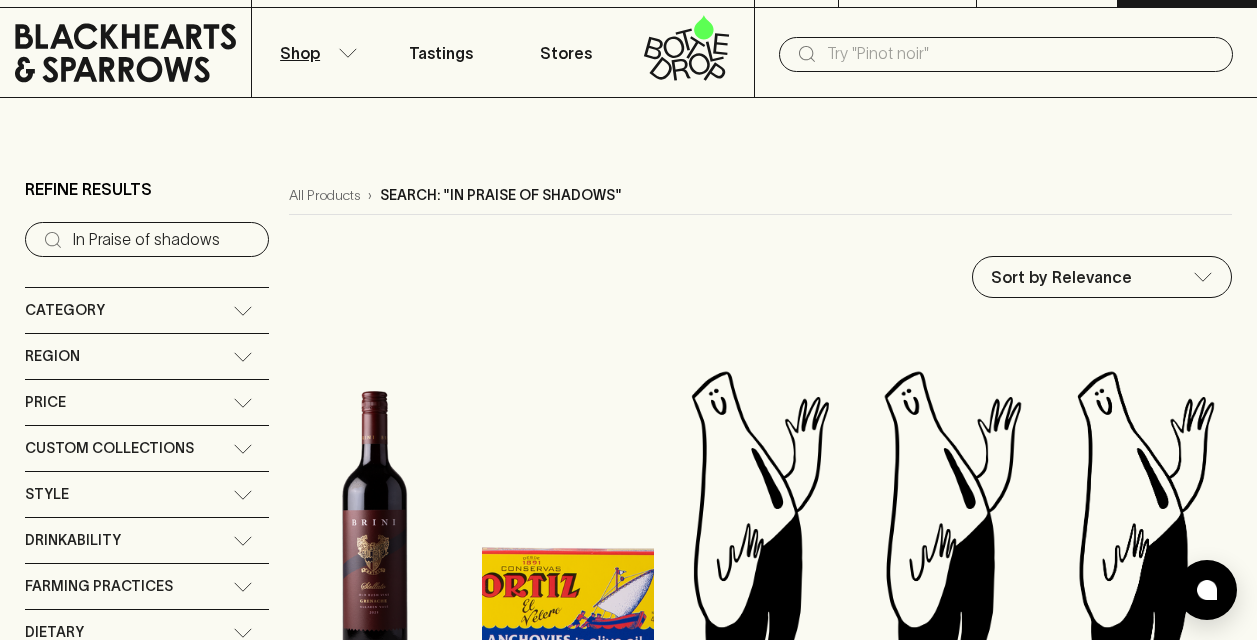 scroll, scrollTop: 0, scrollLeft: 0, axis: both 